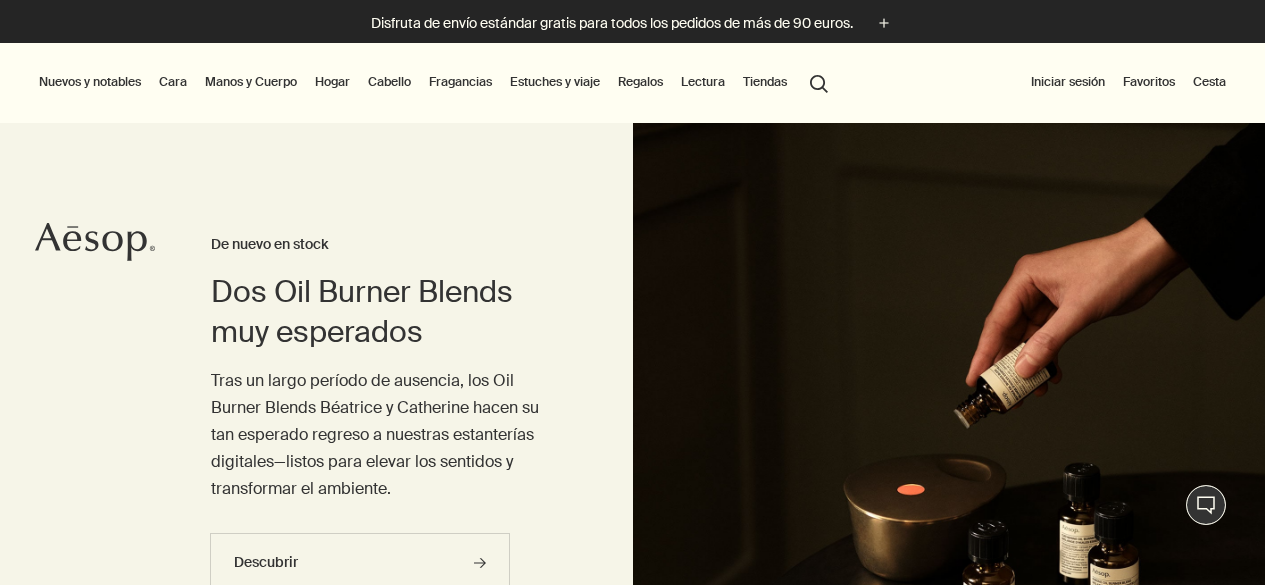 scroll, scrollTop: 0, scrollLeft: 0, axis: both 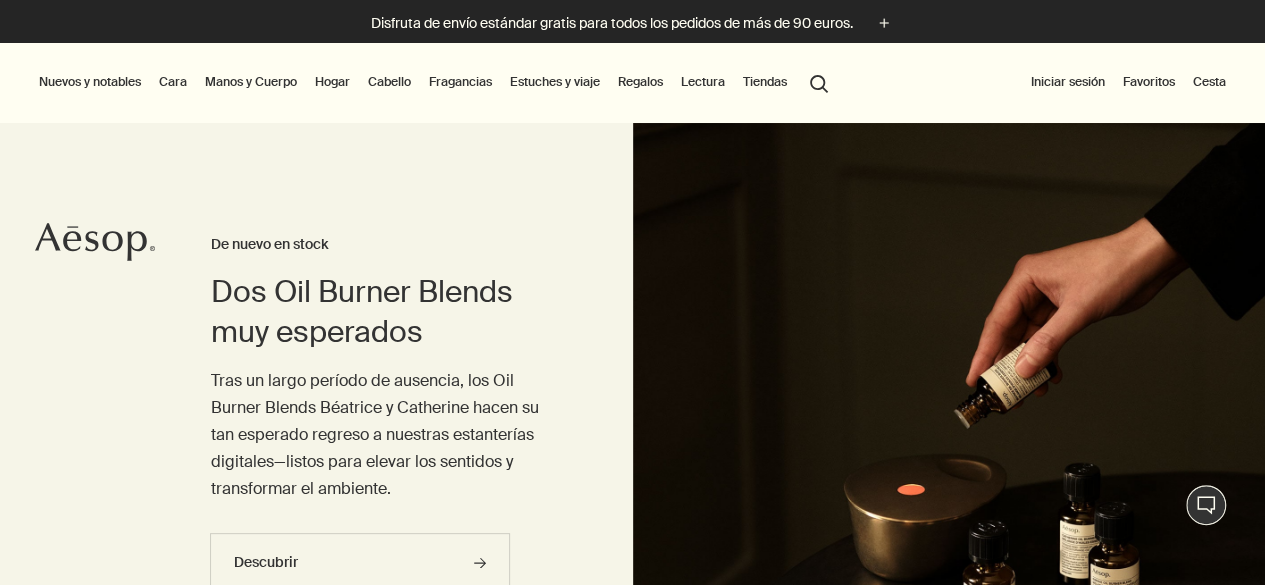 click on "Estuches y viaje" at bounding box center (555, 82) 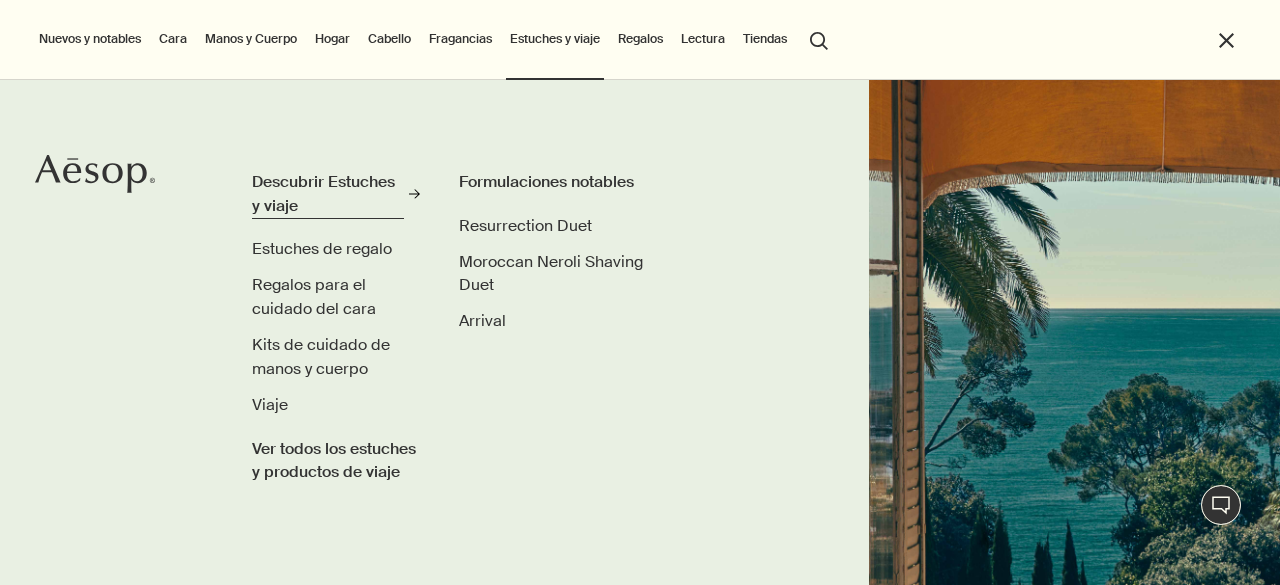 click on "Descubrir Estuches y viaje" at bounding box center [328, 193] 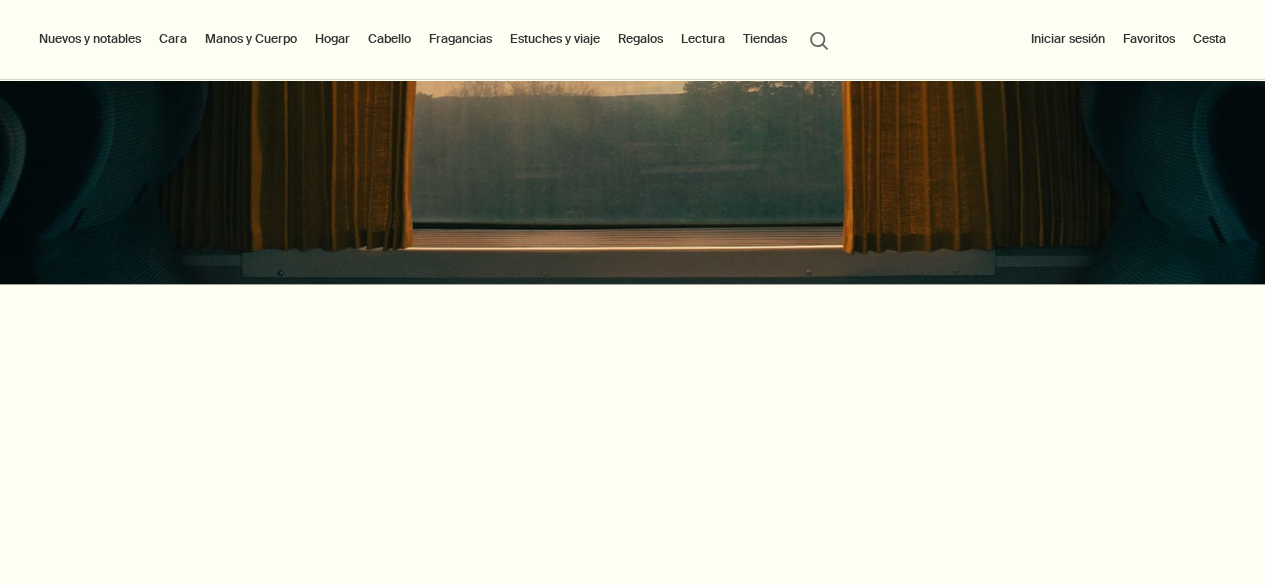 scroll, scrollTop: 0, scrollLeft: 0, axis: both 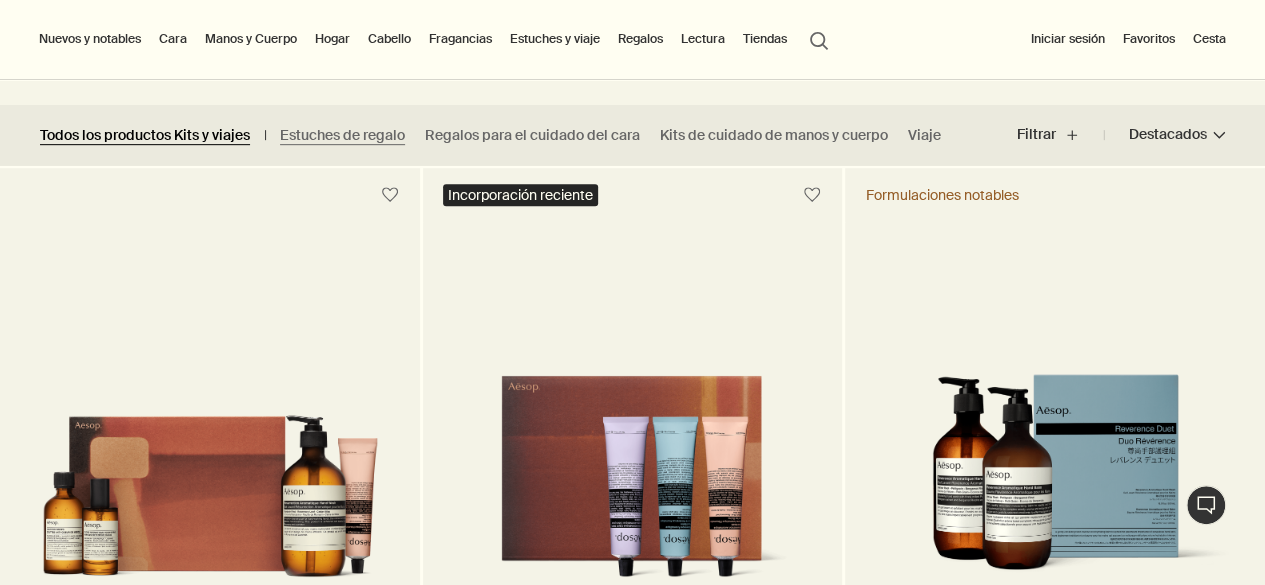 click on "Todos los productos Kits y viajes" at bounding box center [145, 135] 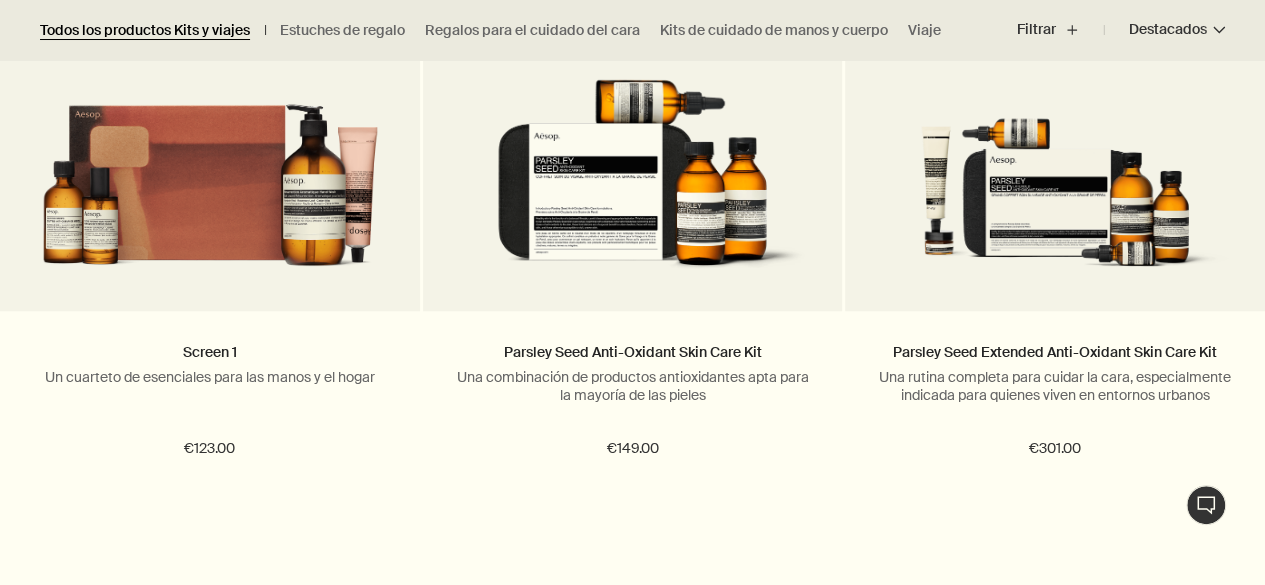 scroll, scrollTop: 780, scrollLeft: 0, axis: vertical 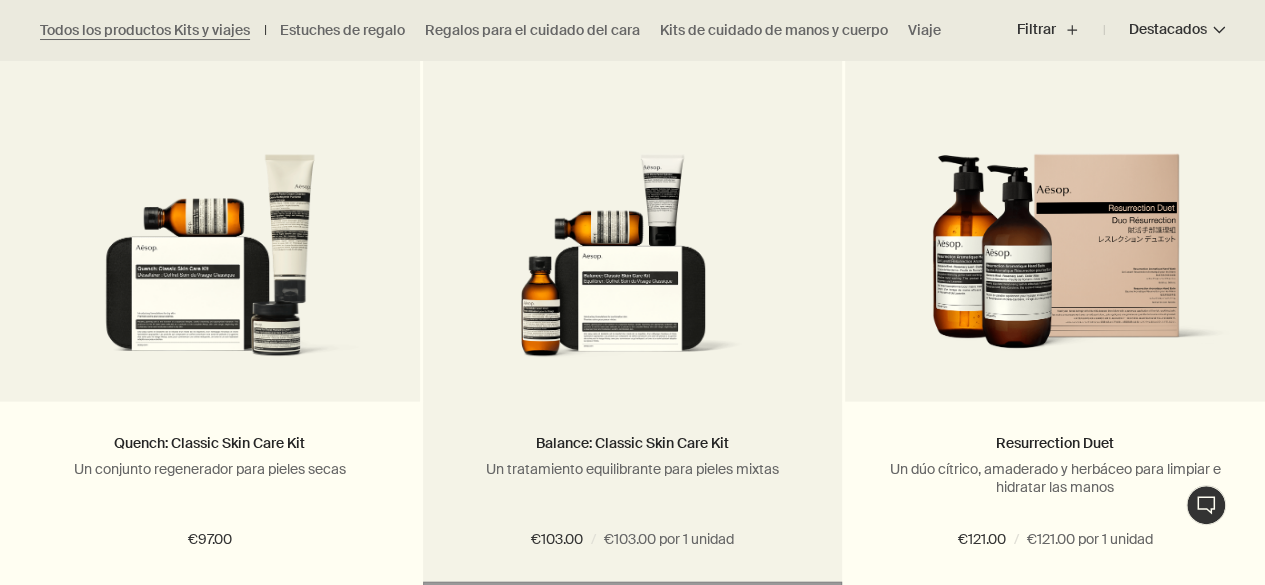 click at bounding box center [633, 263] 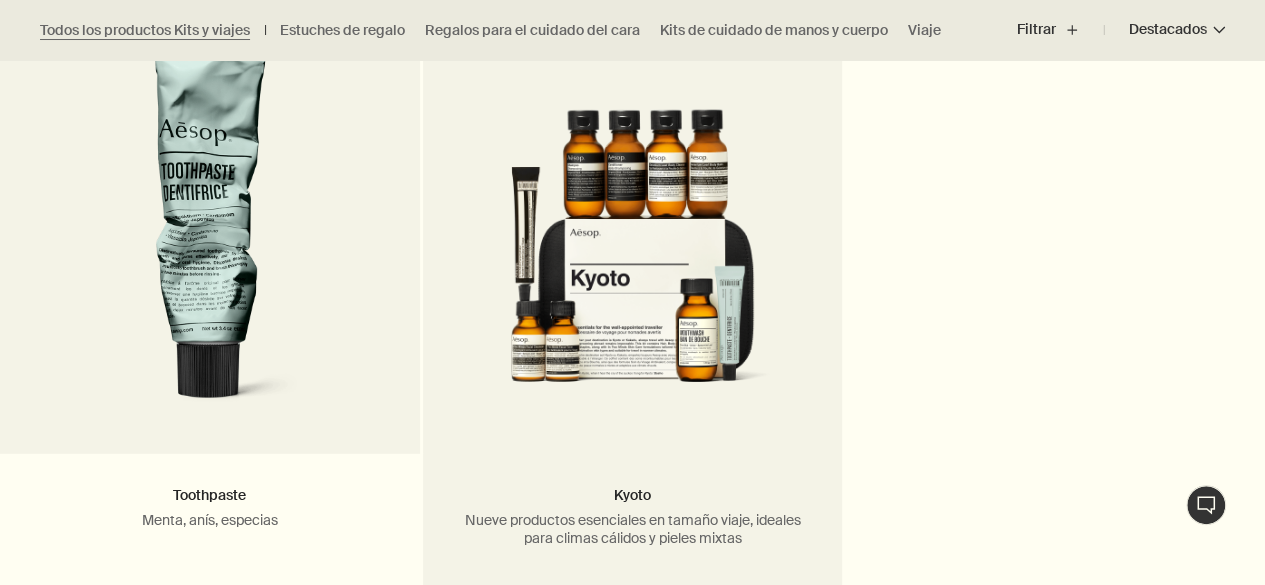 scroll, scrollTop: 6411, scrollLeft: 0, axis: vertical 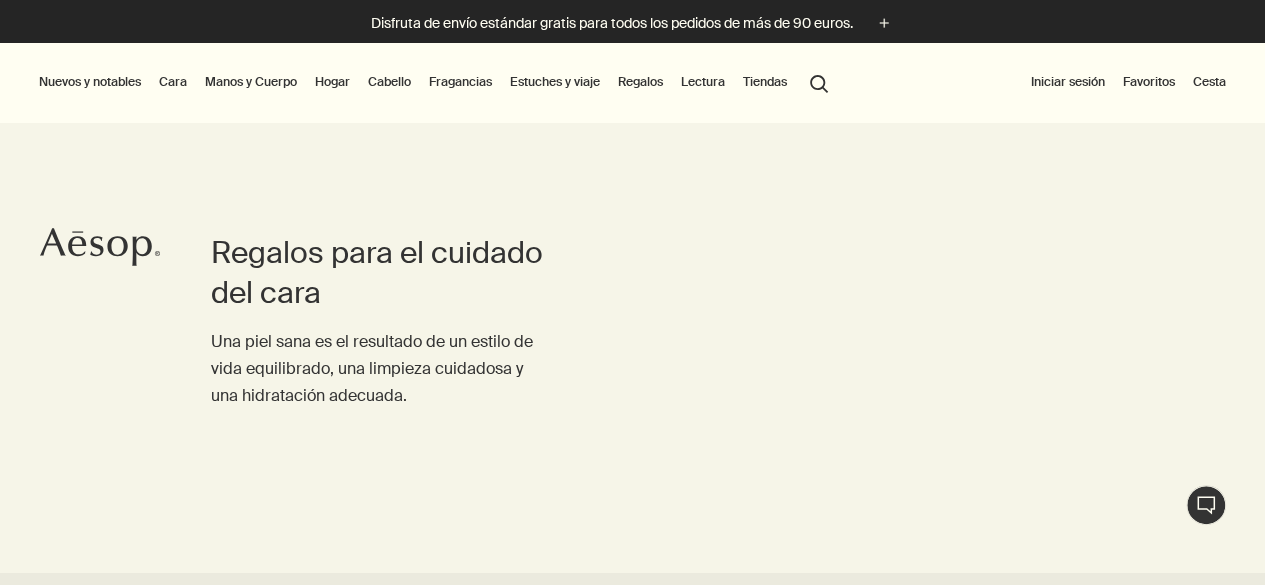 click on "Estuches y viaje" at bounding box center (555, 82) 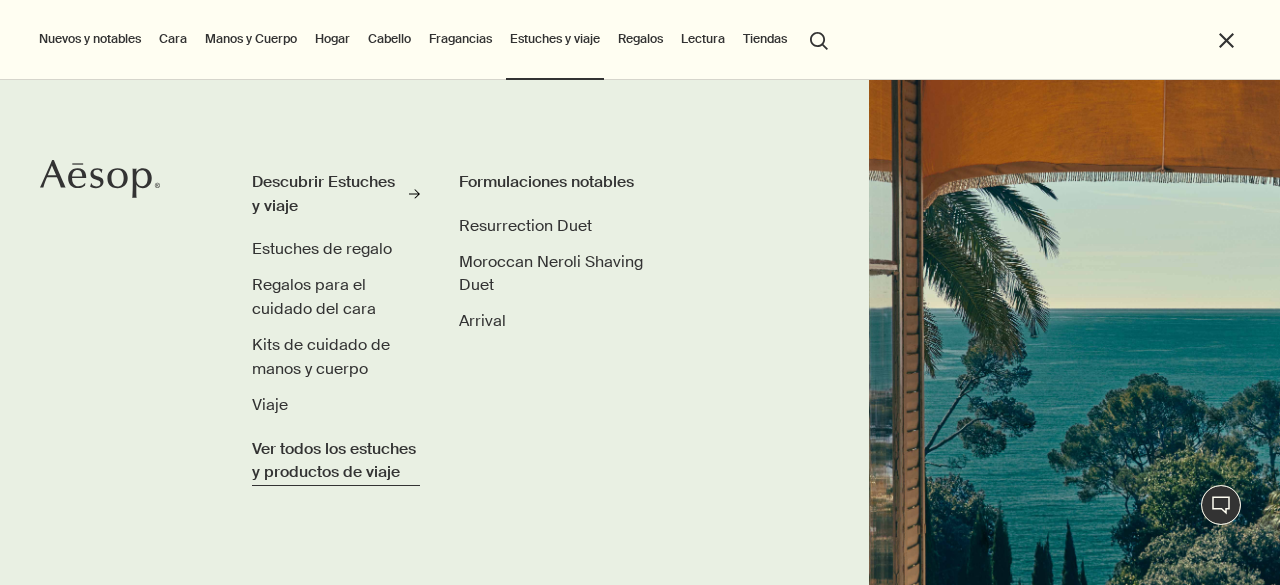 click on "Ver todos los estuches y productos de viaje" at bounding box center [336, 460] 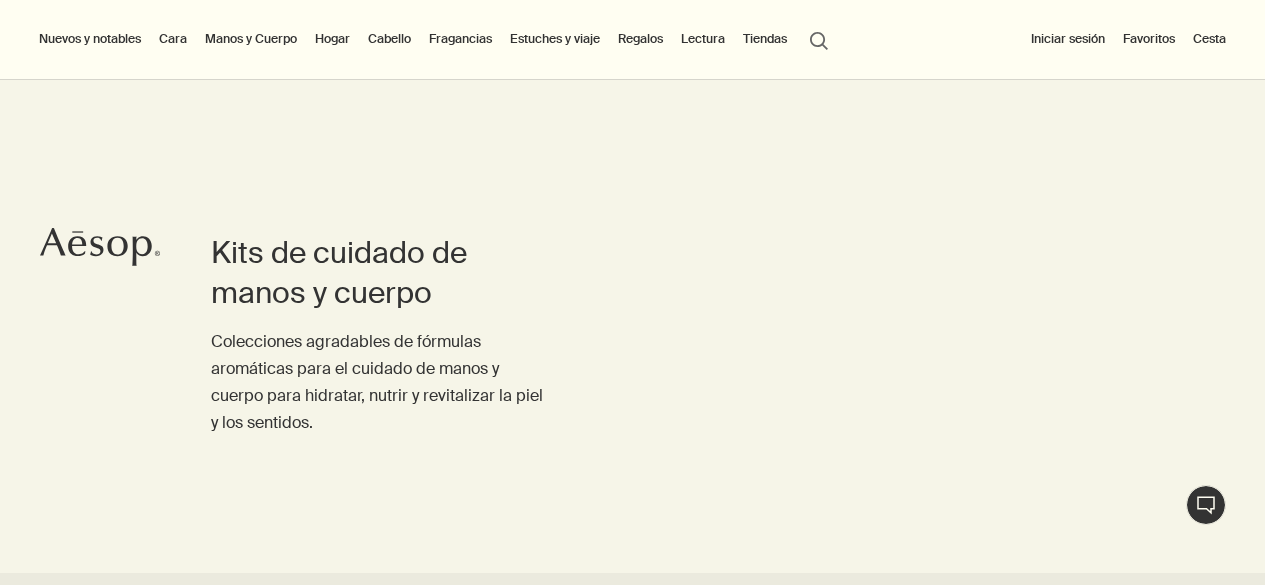 scroll, scrollTop: 0, scrollLeft: 0, axis: both 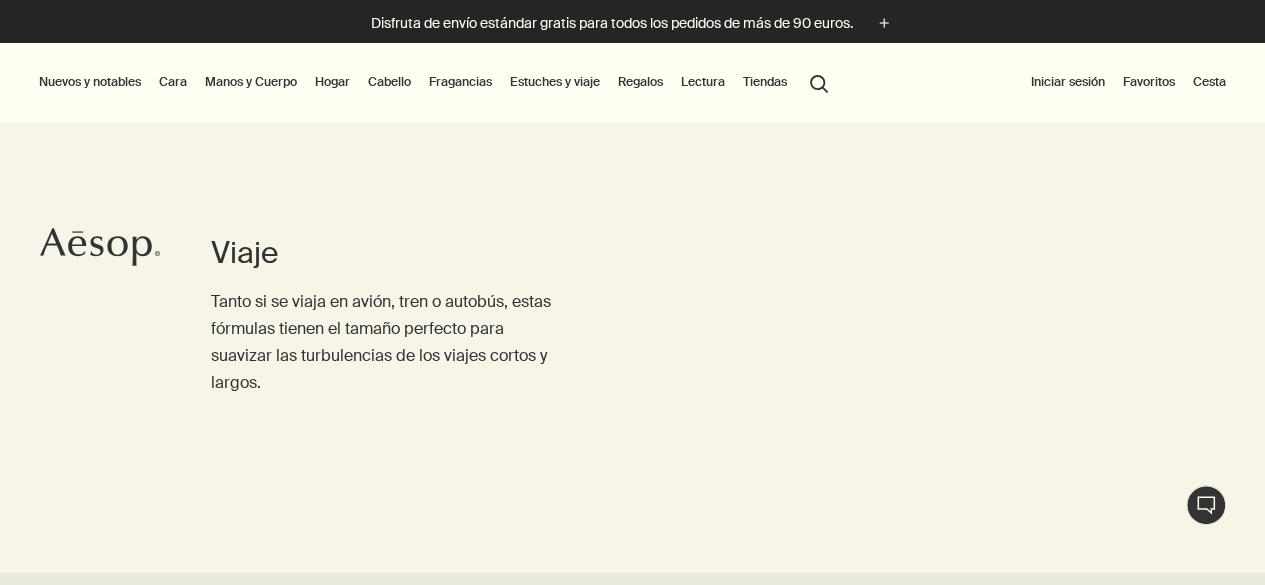 click at bounding box center [117, 246] 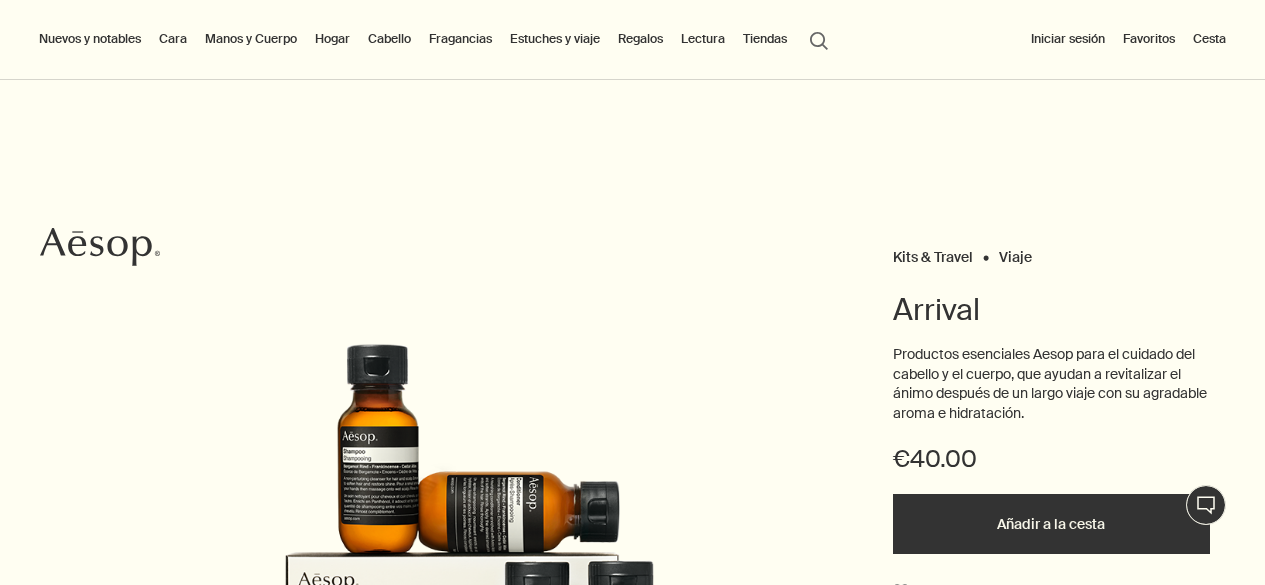 scroll, scrollTop: 0, scrollLeft: 0, axis: both 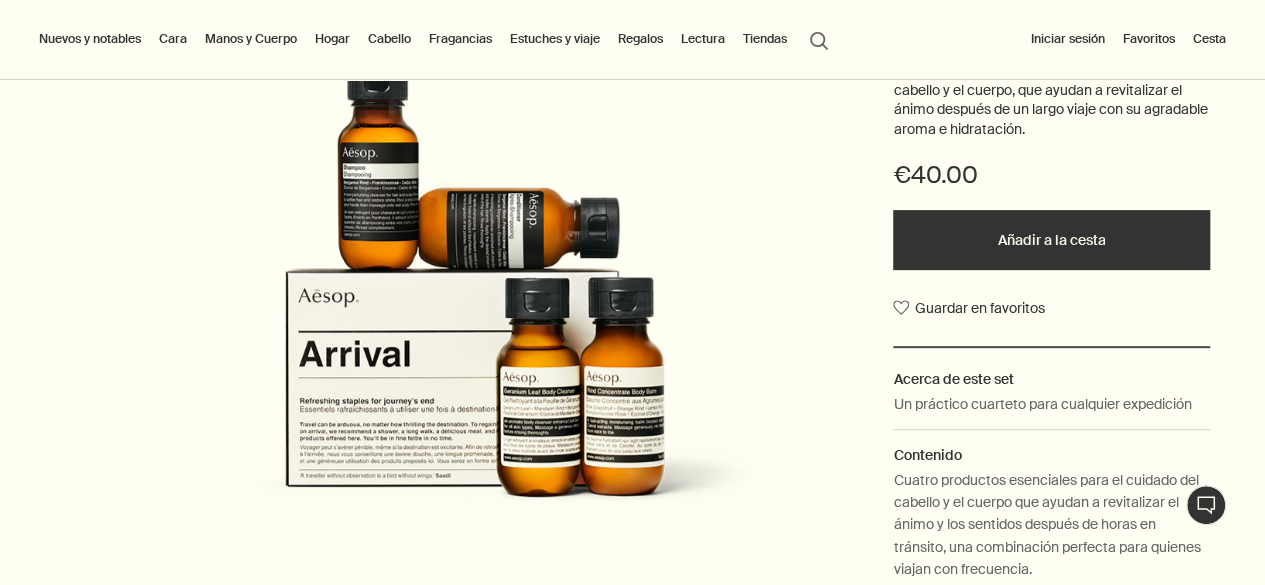 click at bounding box center [474, 281] 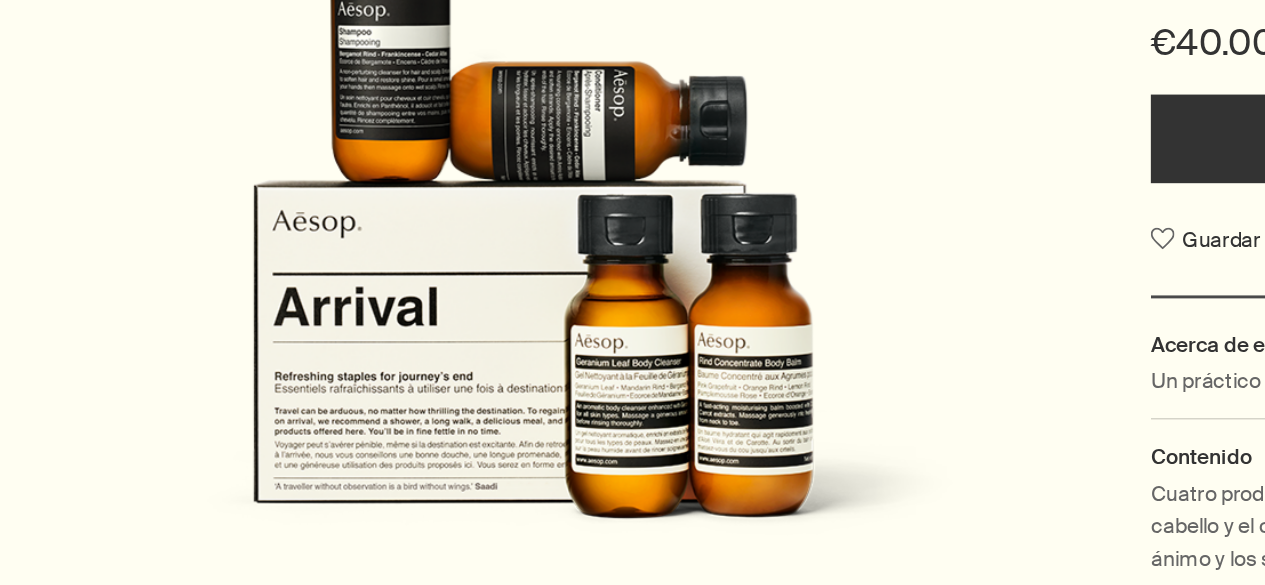 scroll, scrollTop: 283, scrollLeft: 0, axis: vertical 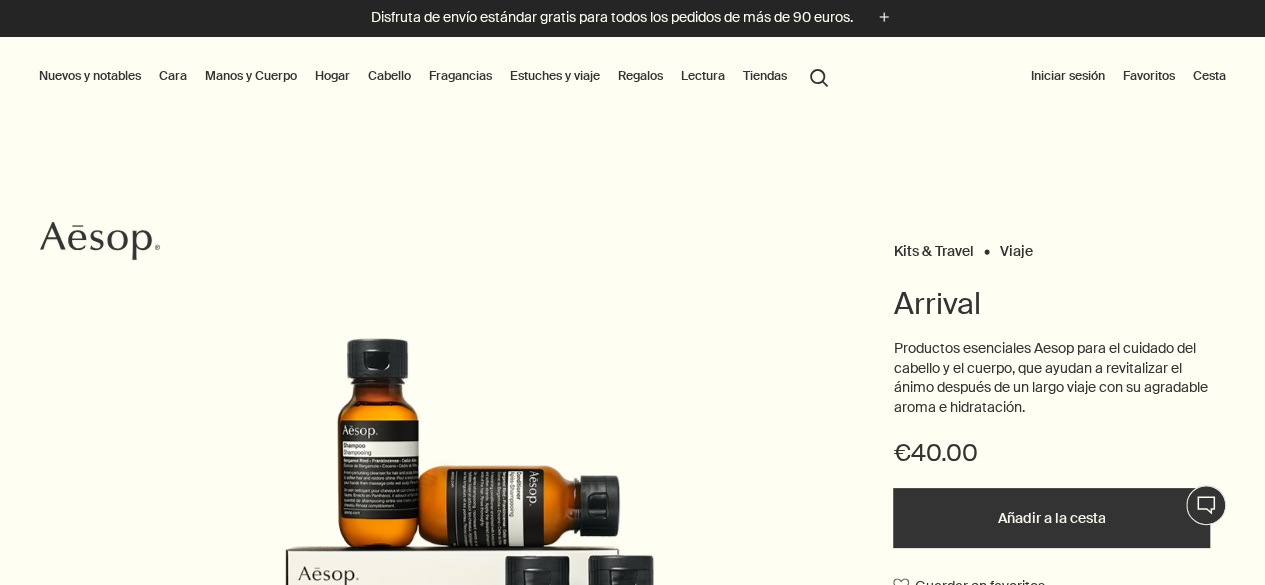 click at bounding box center (77, 240) 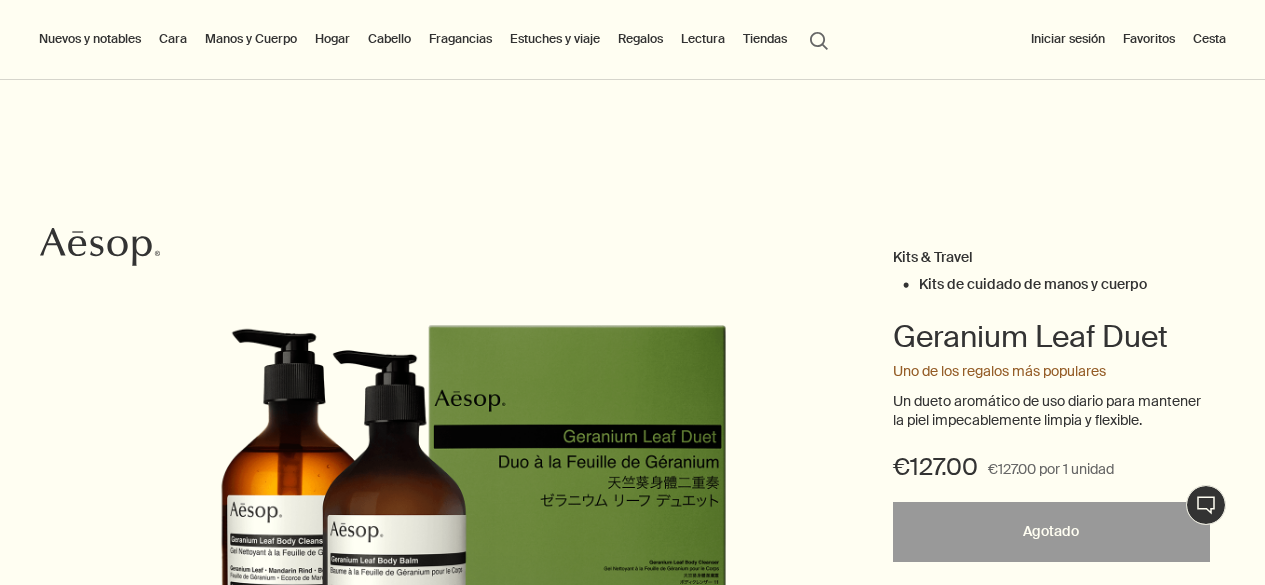 scroll, scrollTop: 0, scrollLeft: 0, axis: both 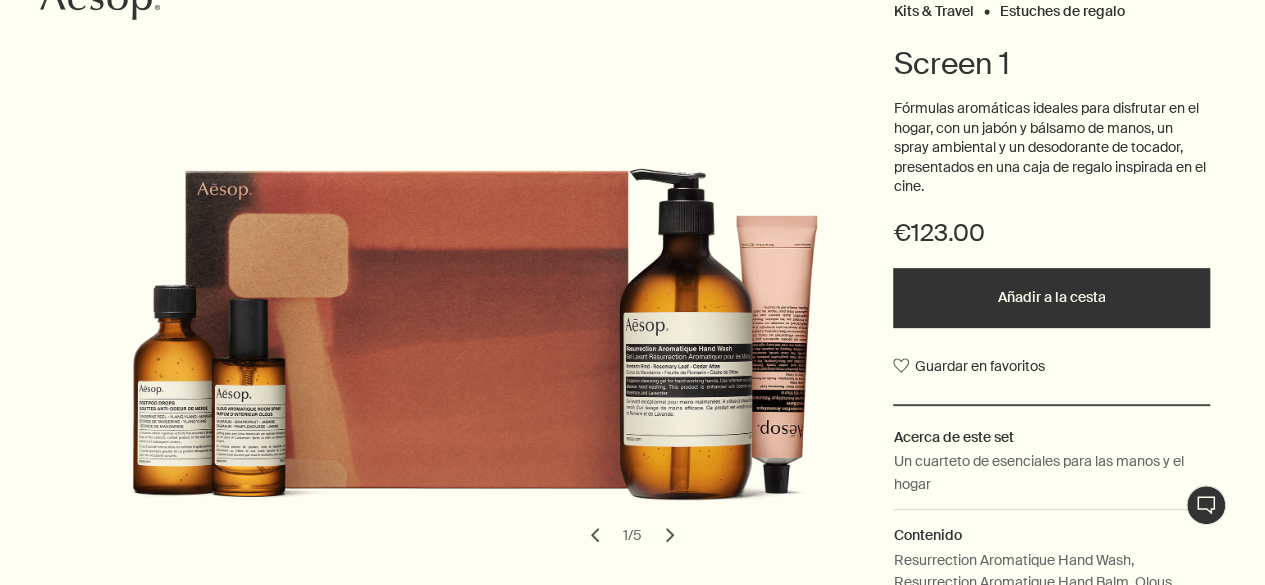 click on "chevron" at bounding box center [670, 535] 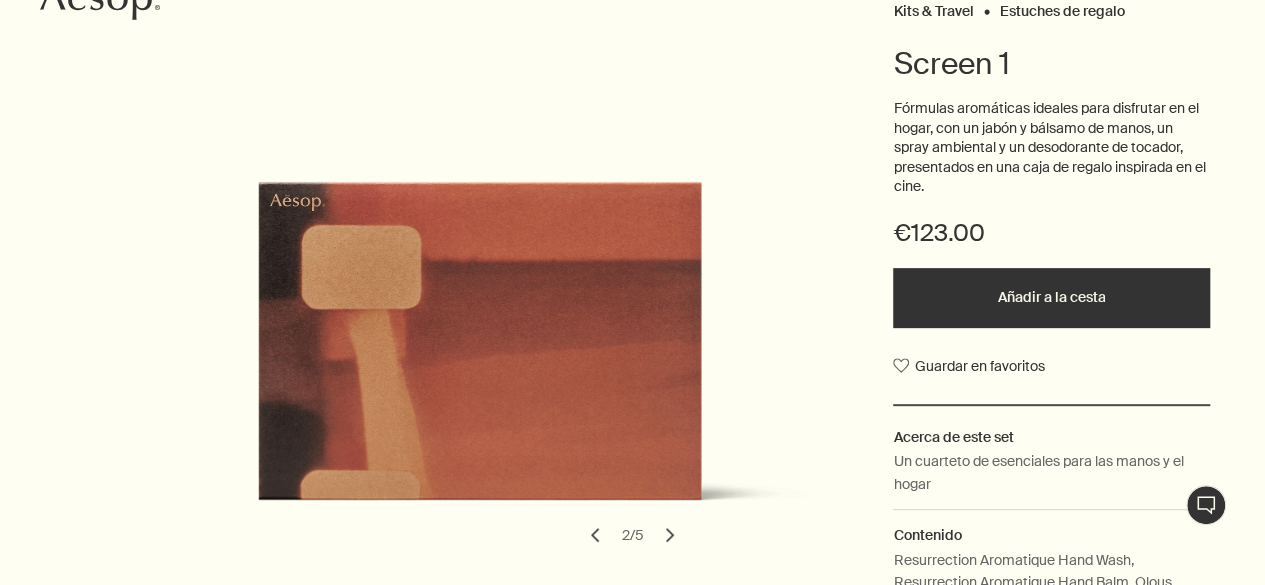 click on "chevron" at bounding box center (670, 535) 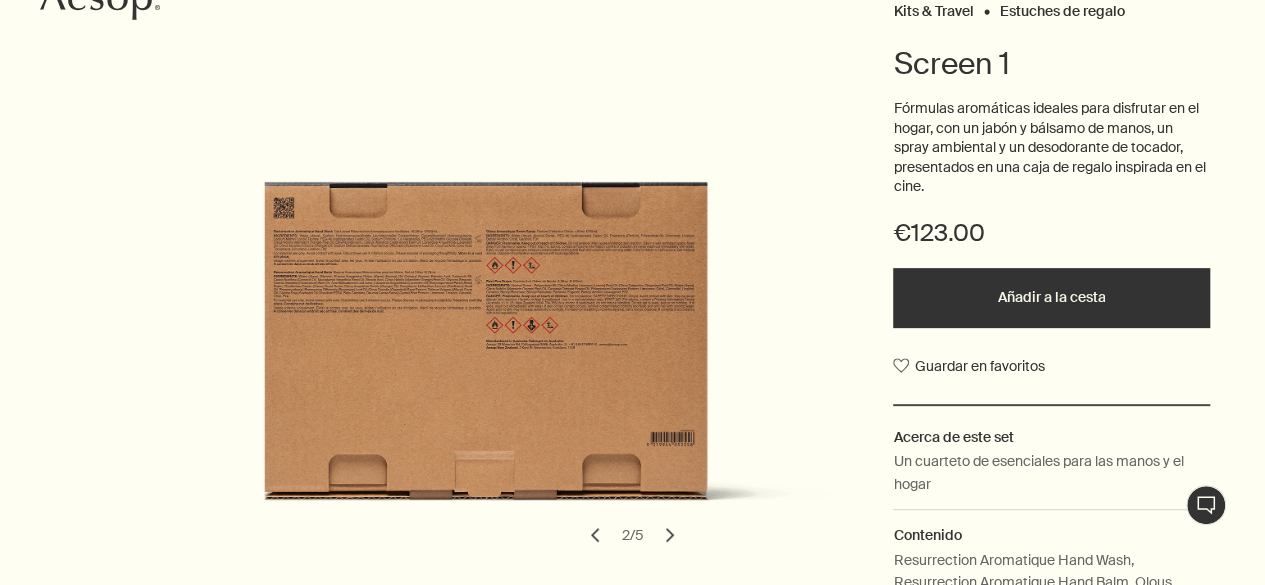 click on "chevron" at bounding box center (670, 535) 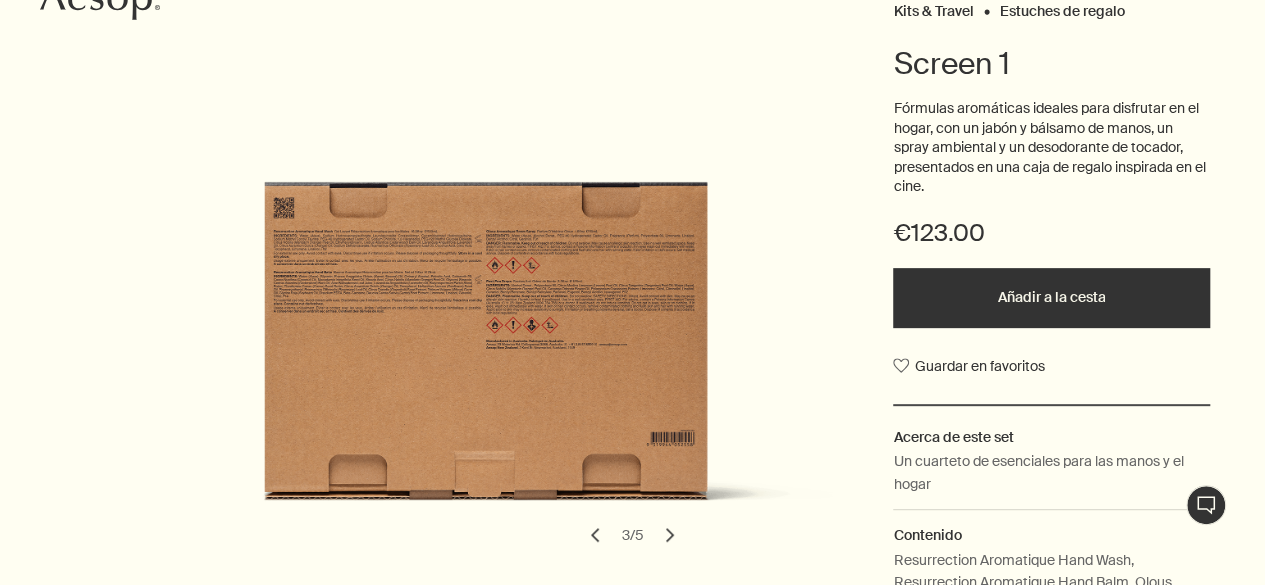 click on "chevron" at bounding box center (670, 535) 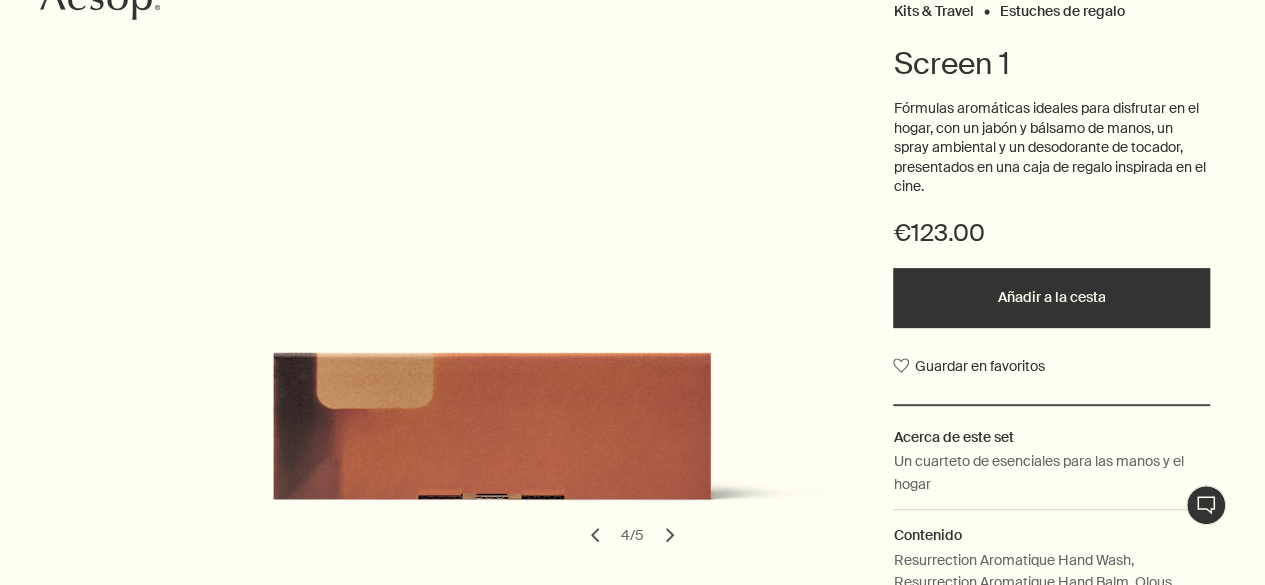 click on "chevron" at bounding box center [670, 535] 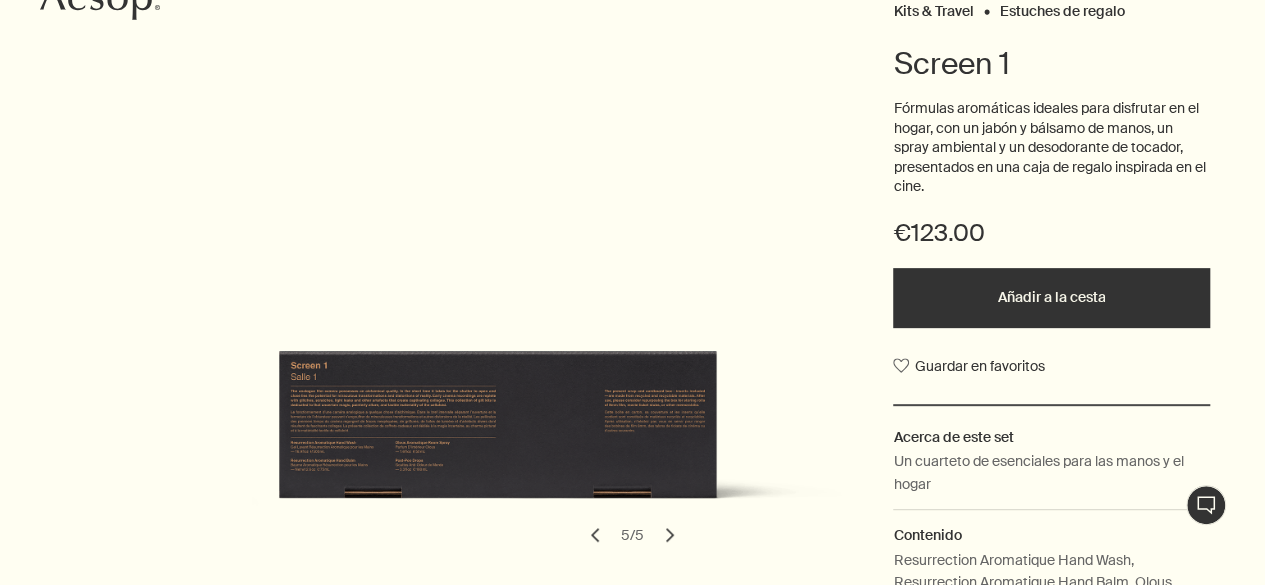 click on "chevron" at bounding box center (670, 535) 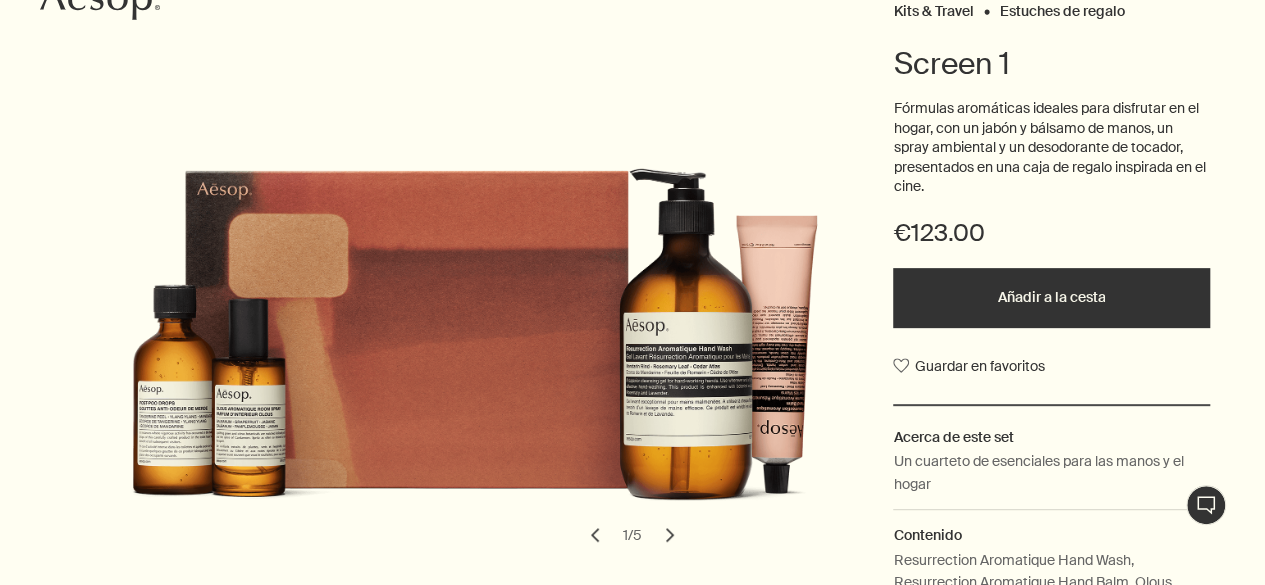 click on "chevron" at bounding box center [670, 535] 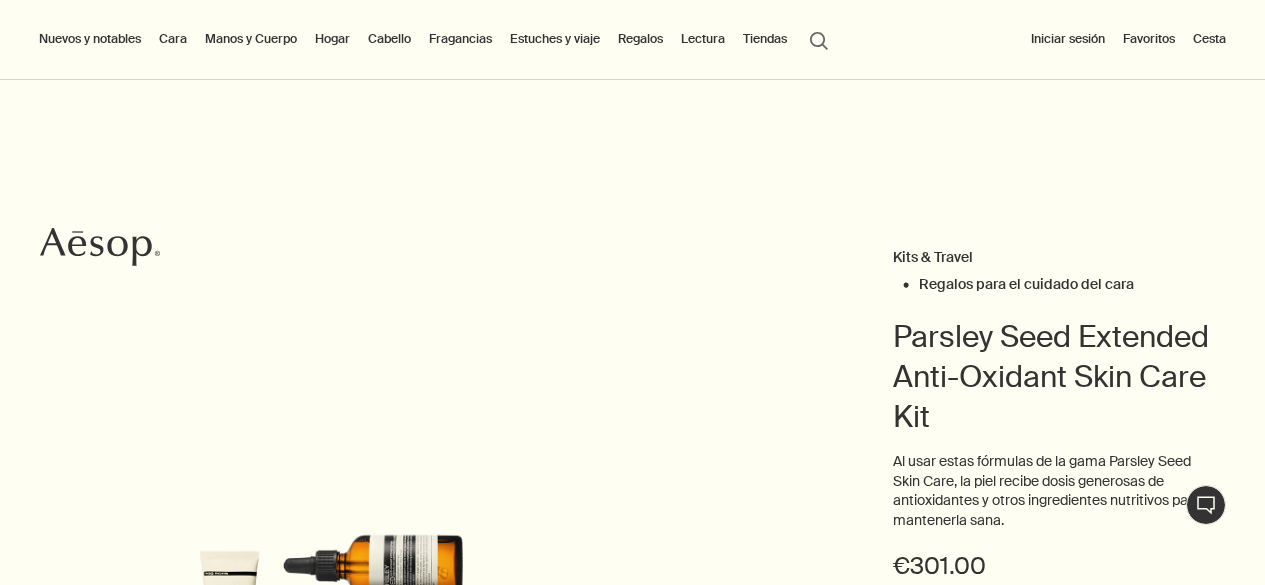 scroll, scrollTop: 0, scrollLeft: 0, axis: both 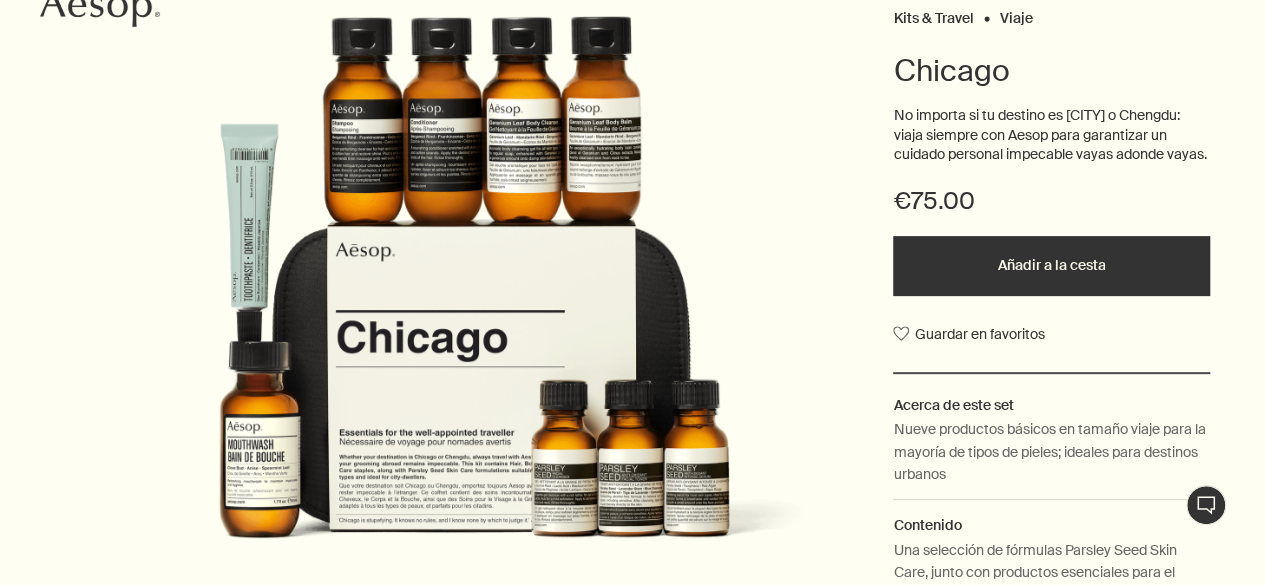 click at bounding box center (474, 316) 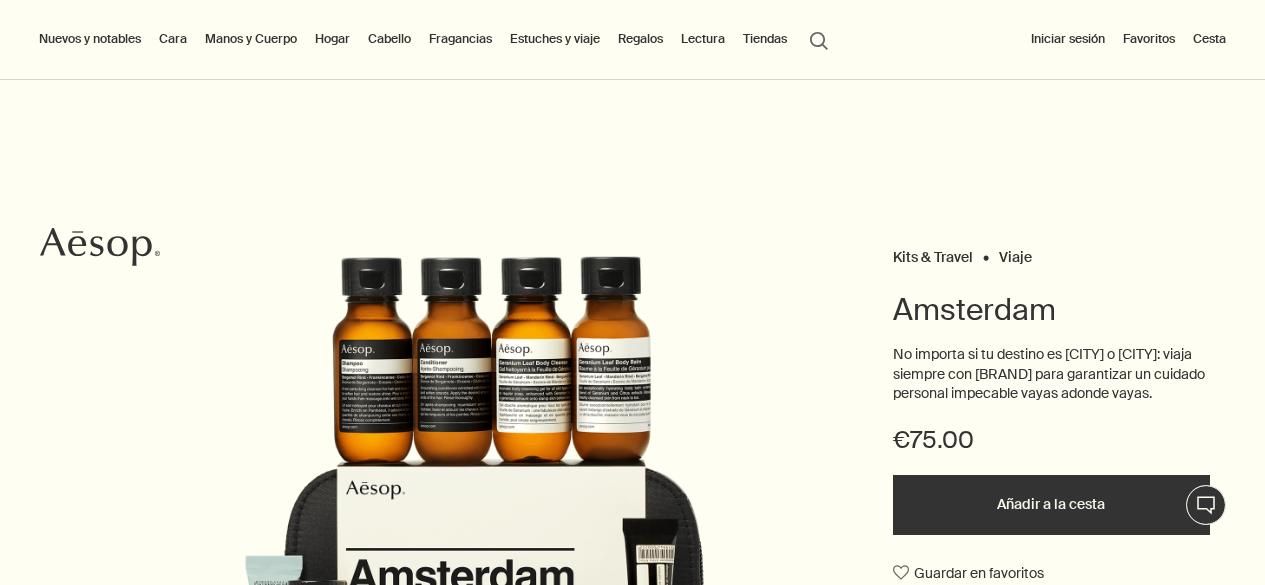 scroll, scrollTop: 0, scrollLeft: 0, axis: both 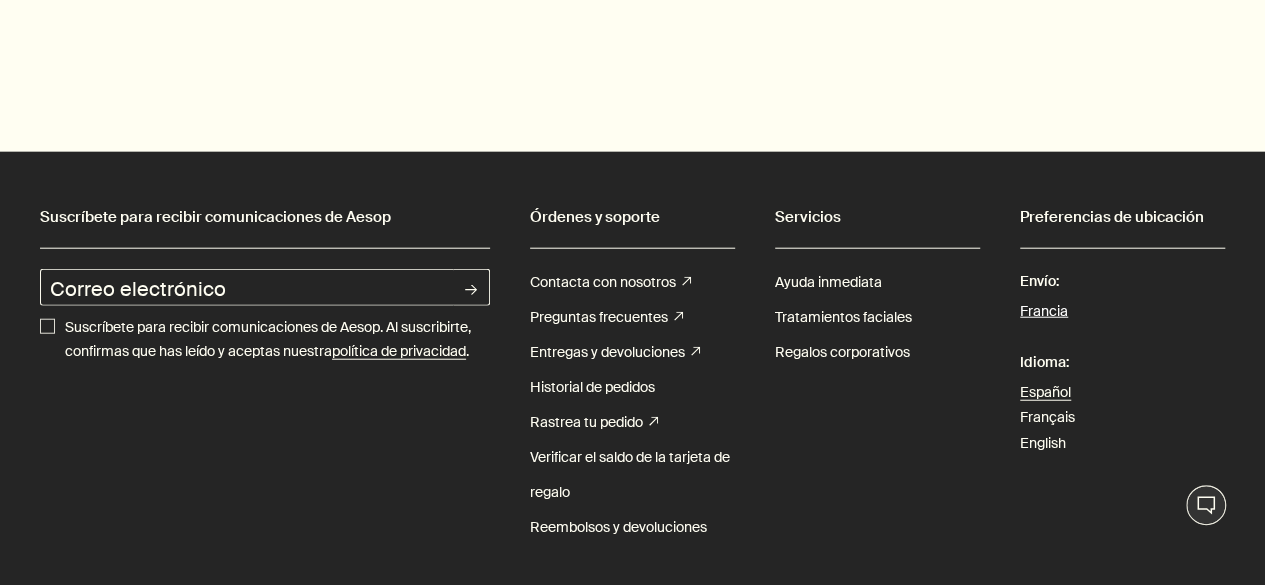 click on "Francia" at bounding box center [1044, 312] 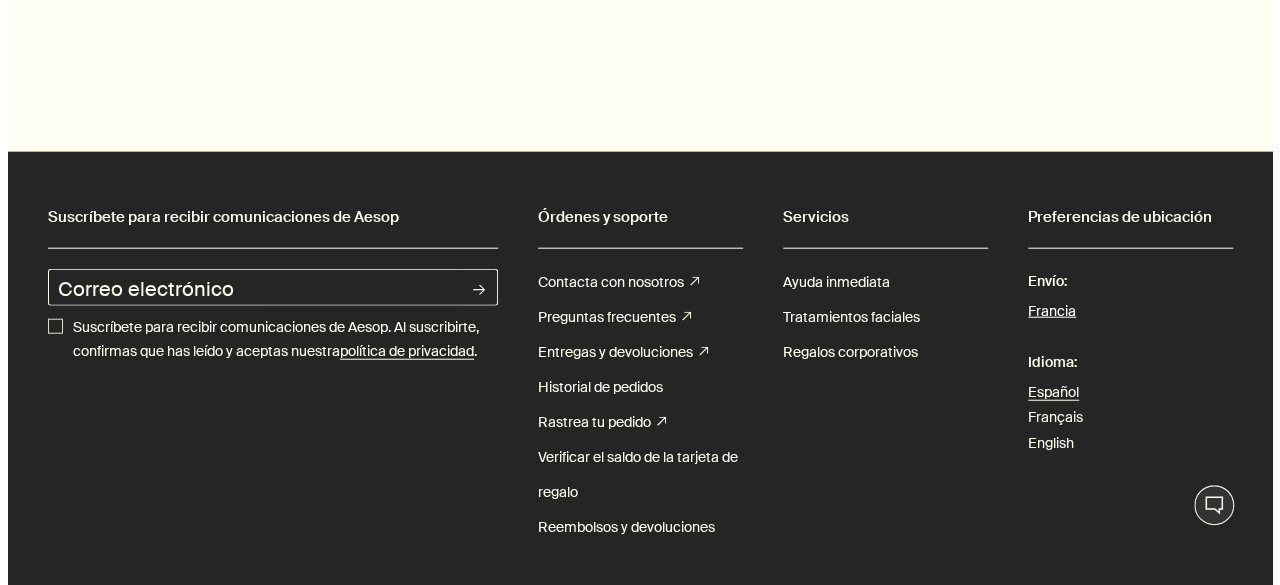 scroll, scrollTop: 6177, scrollLeft: 0, axis: vertical 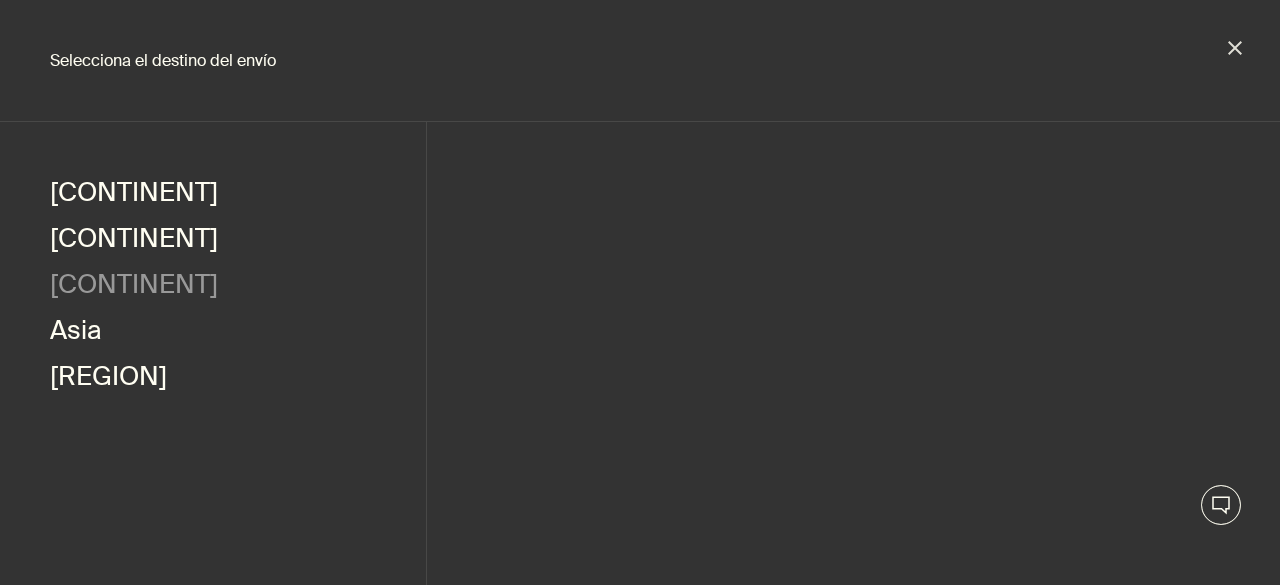 click on "Europa" at bounding box center (134, 287) 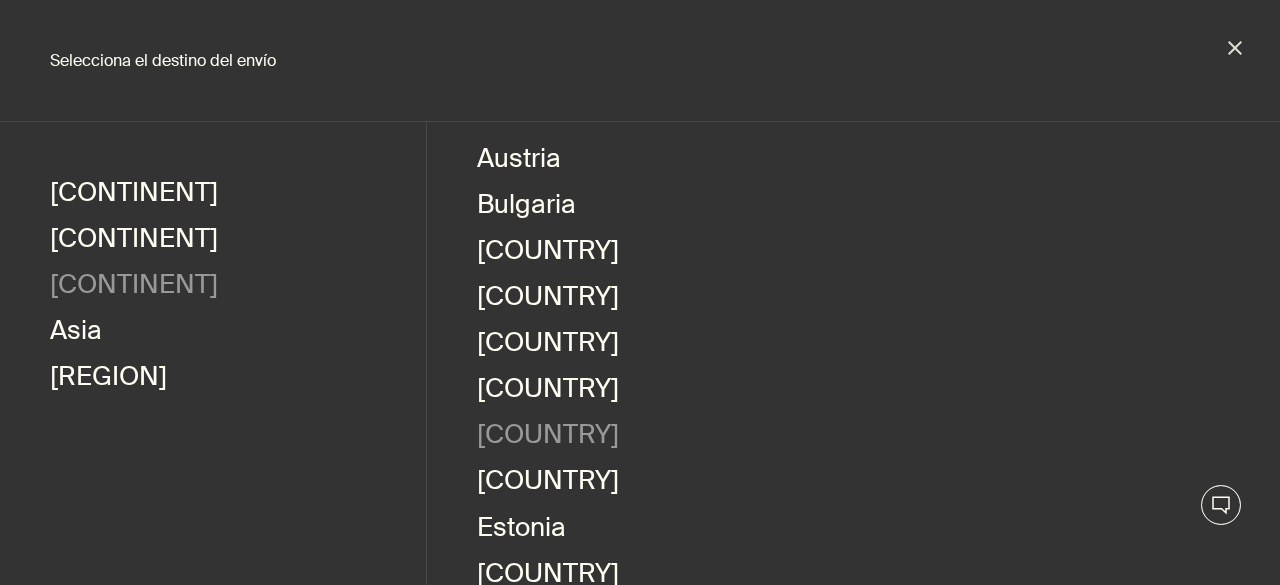 scroll, scrollTop: 123, scrollLeft: 0, axis: vertical 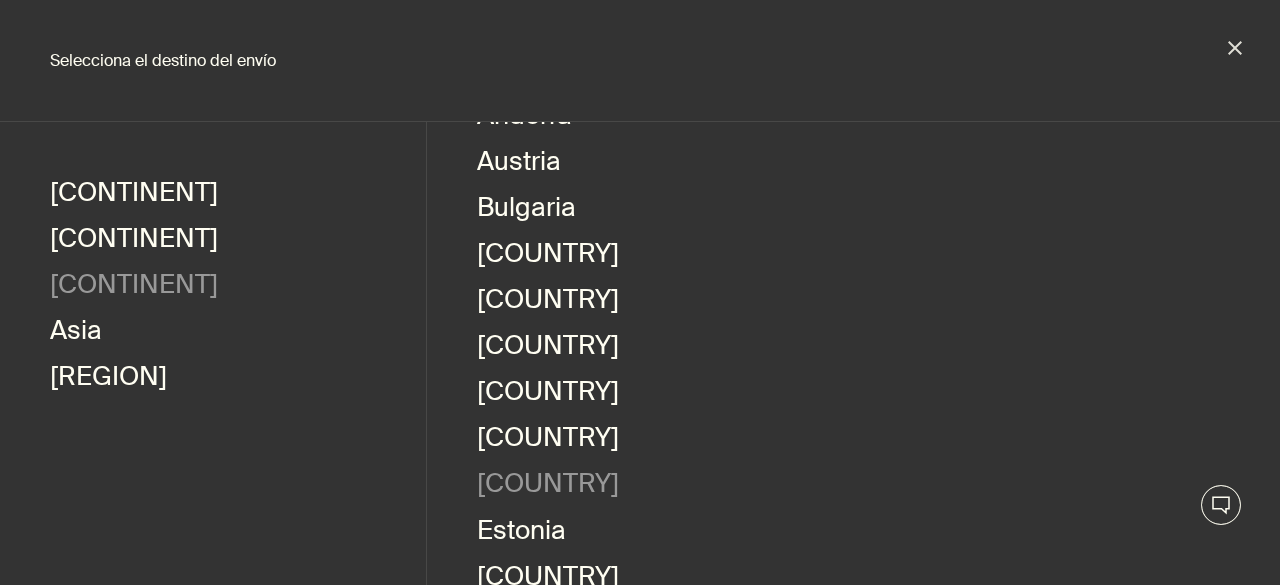 click on "España" at bounding box center (524, 118) 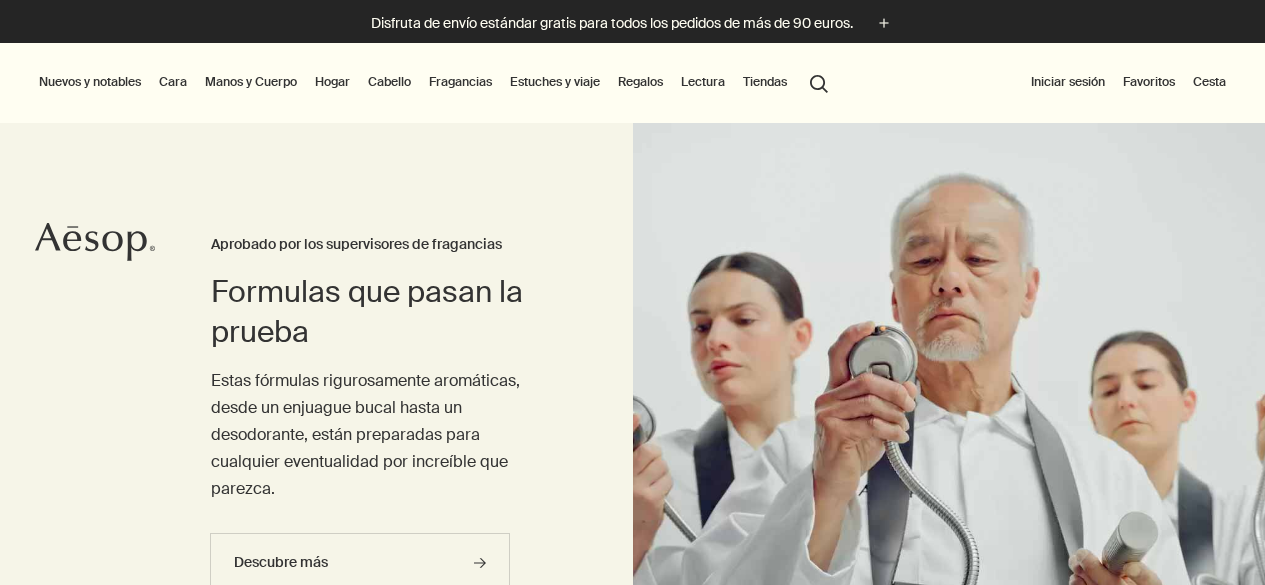 scroll, scrollTop: 0, scrollLeft: 0, axis: both 